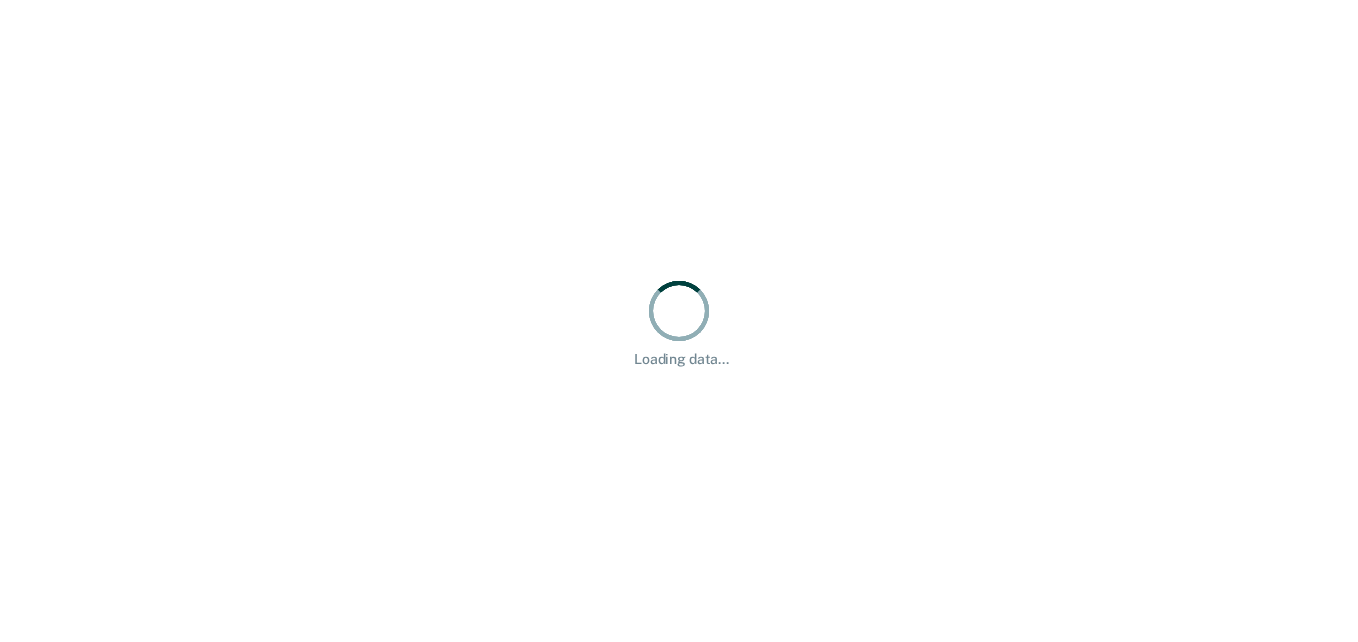 scroll, scrollTop: 0, scrollLeft: 0, axis: both 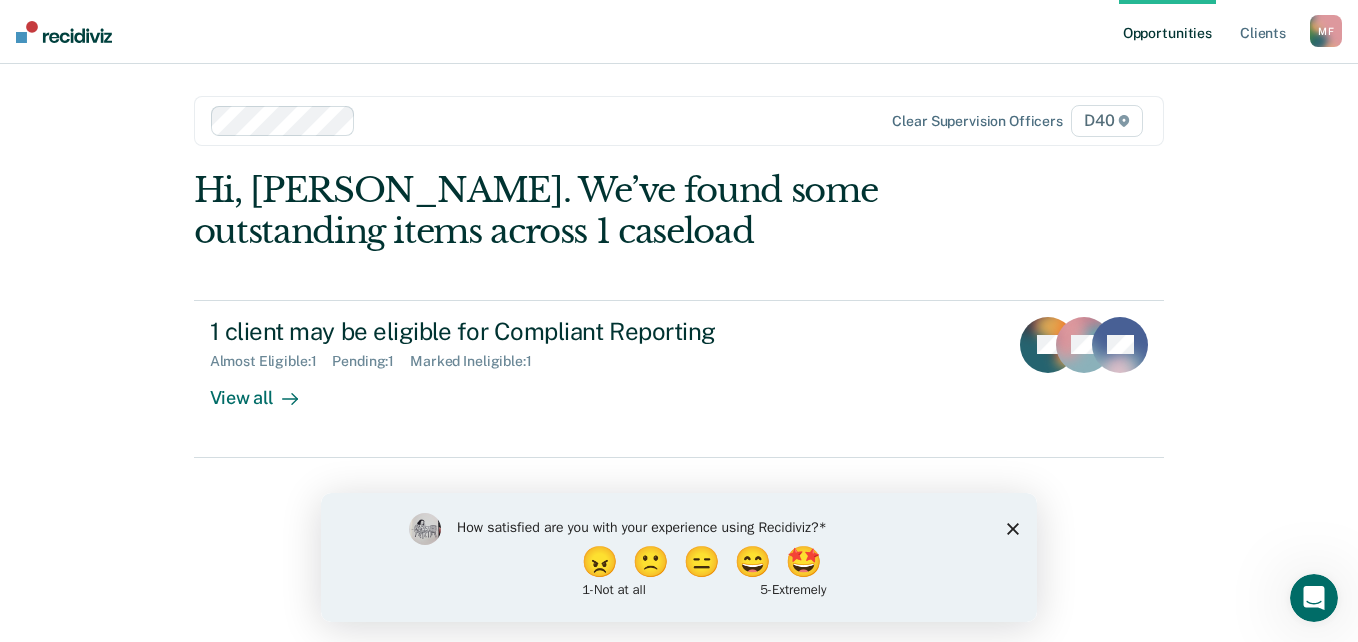 click 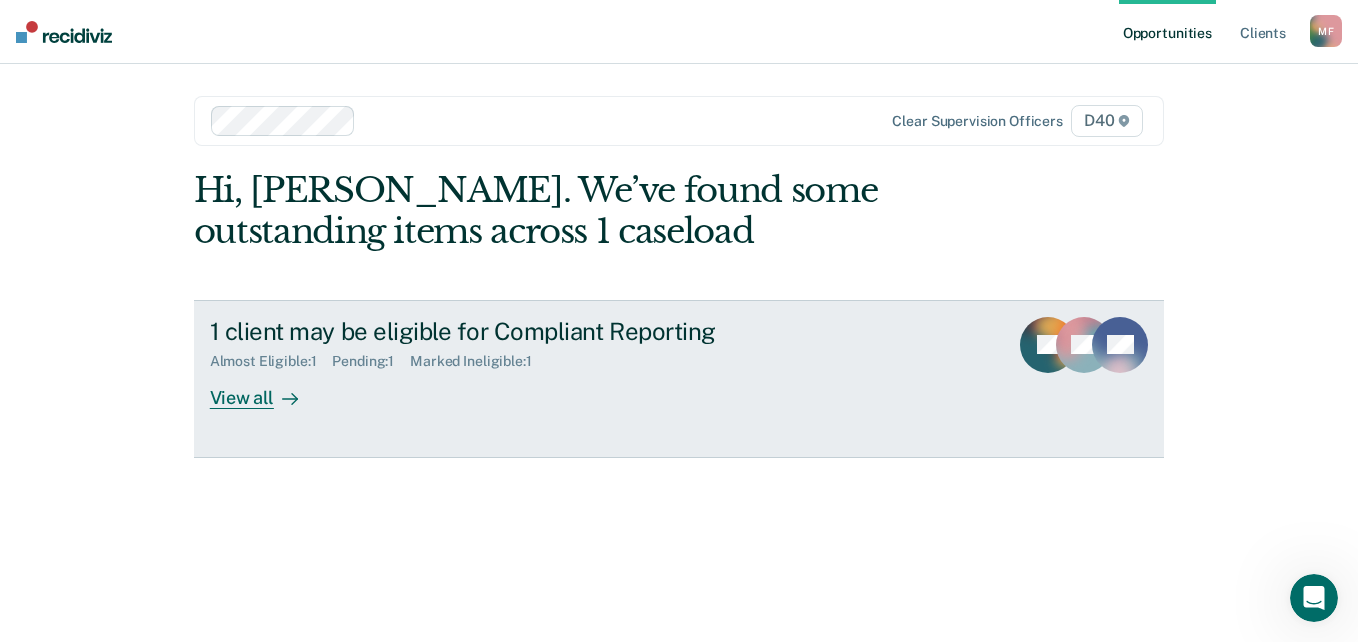 click on "View all" at bounding box center [266, 389] 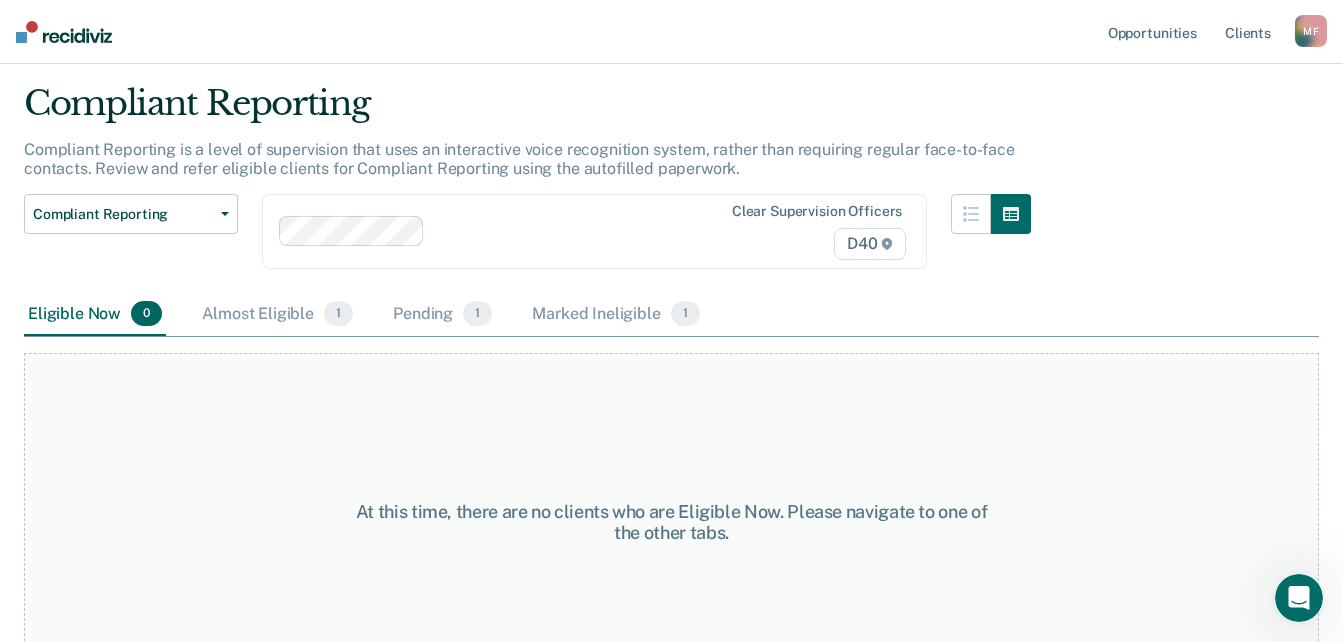 scroll, scrollTop: 104, scrollLeft: 0, axis: vertical 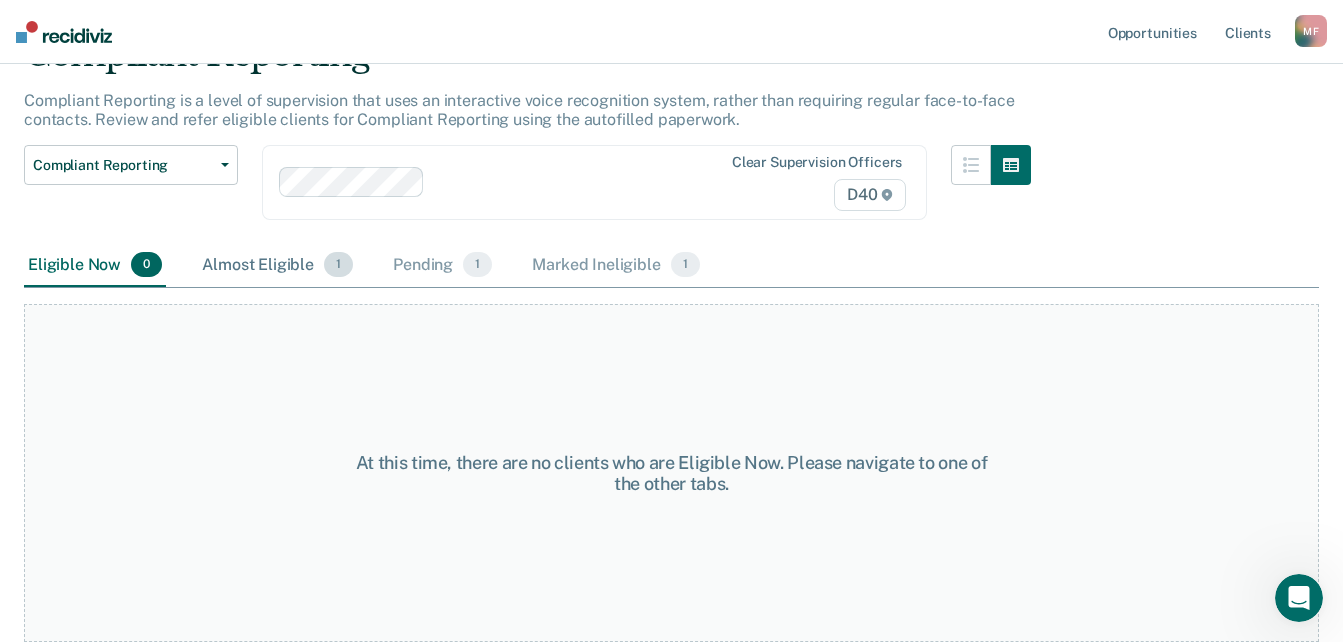 click on "Almost Eligible 1" at bounding box center (277, 266) 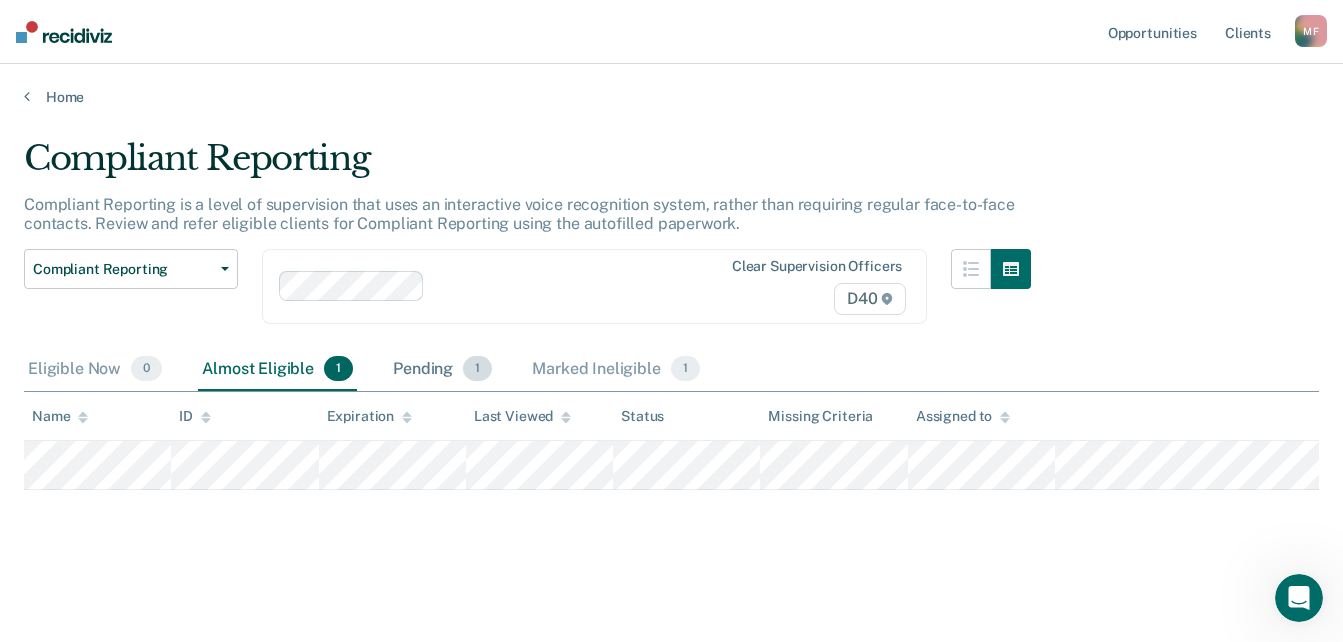 click on "Pending 1" at bounding box center [442, 370] 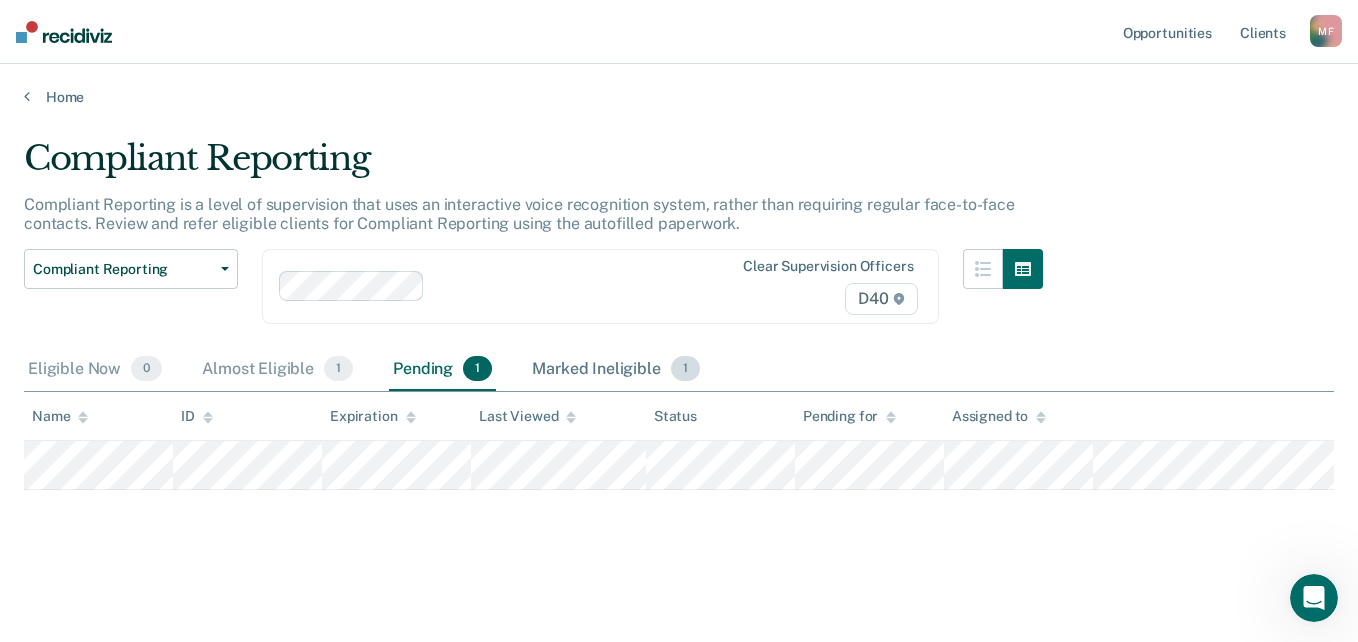 click on "Marked Ineligible 1" at bounding box center (616, 370) 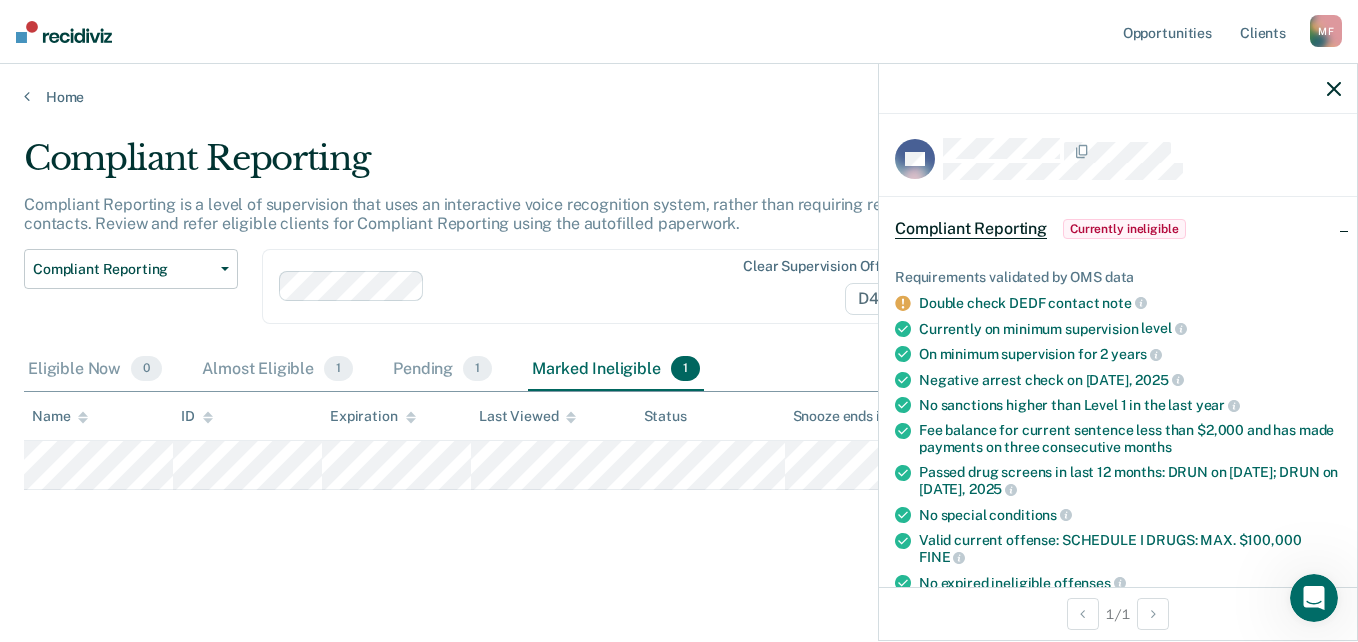 click 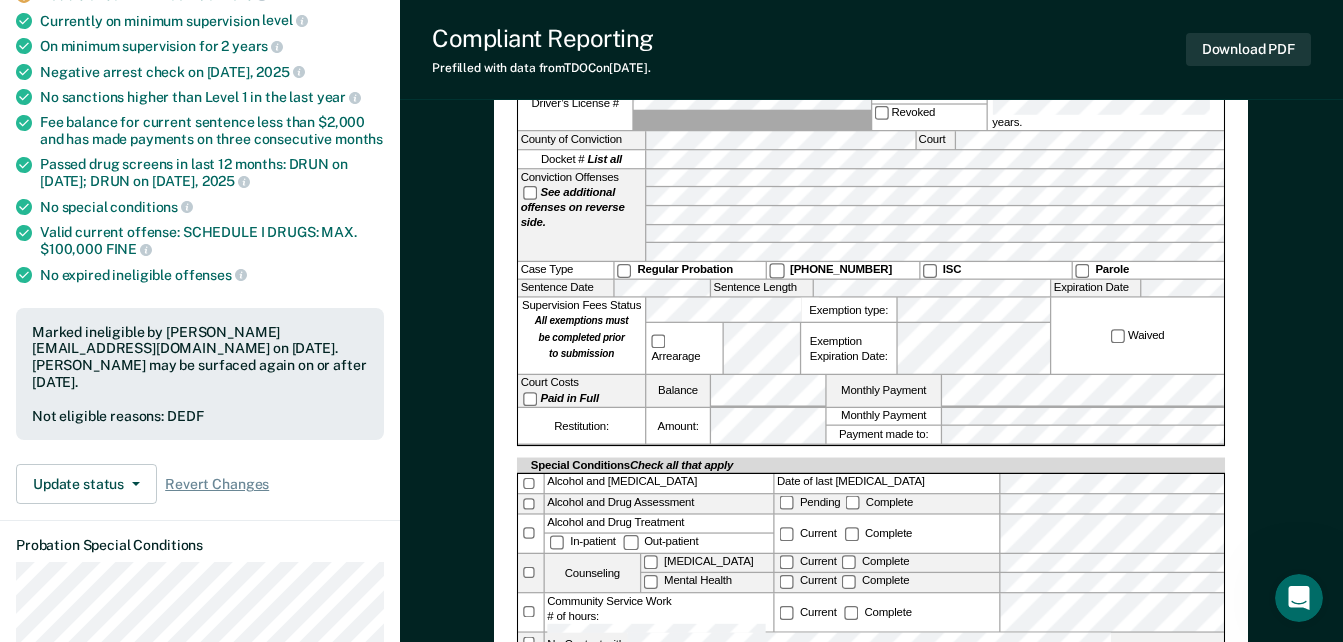 scroll, scrollTop: 0, scrollLeft: 0, axis: both 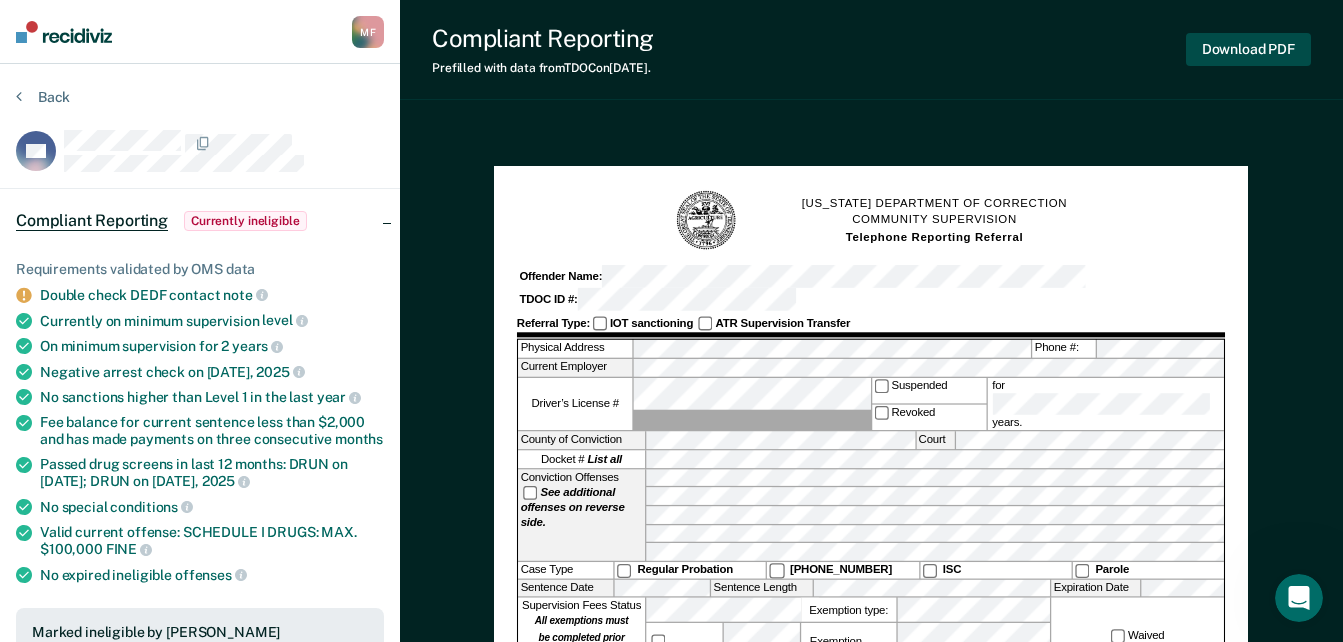 click on "Download PDF" at bounding box center [1248, 49] 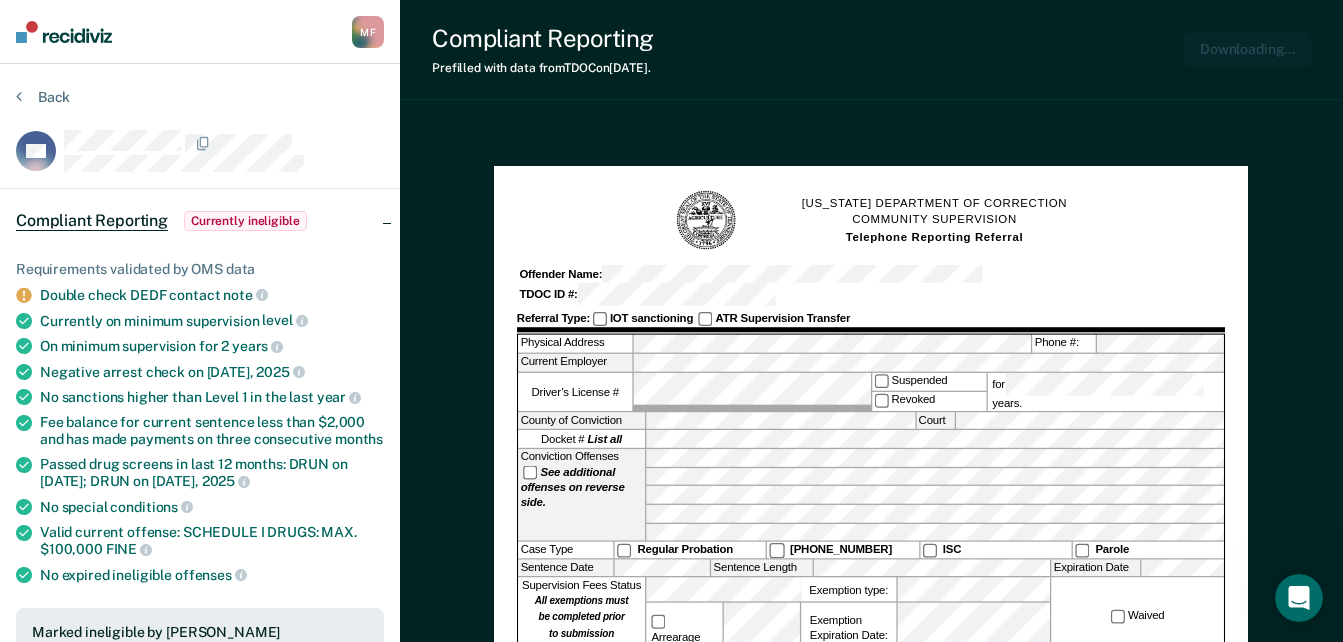scroll, scrollTop: 0, scrollLeft: 0, axis: both 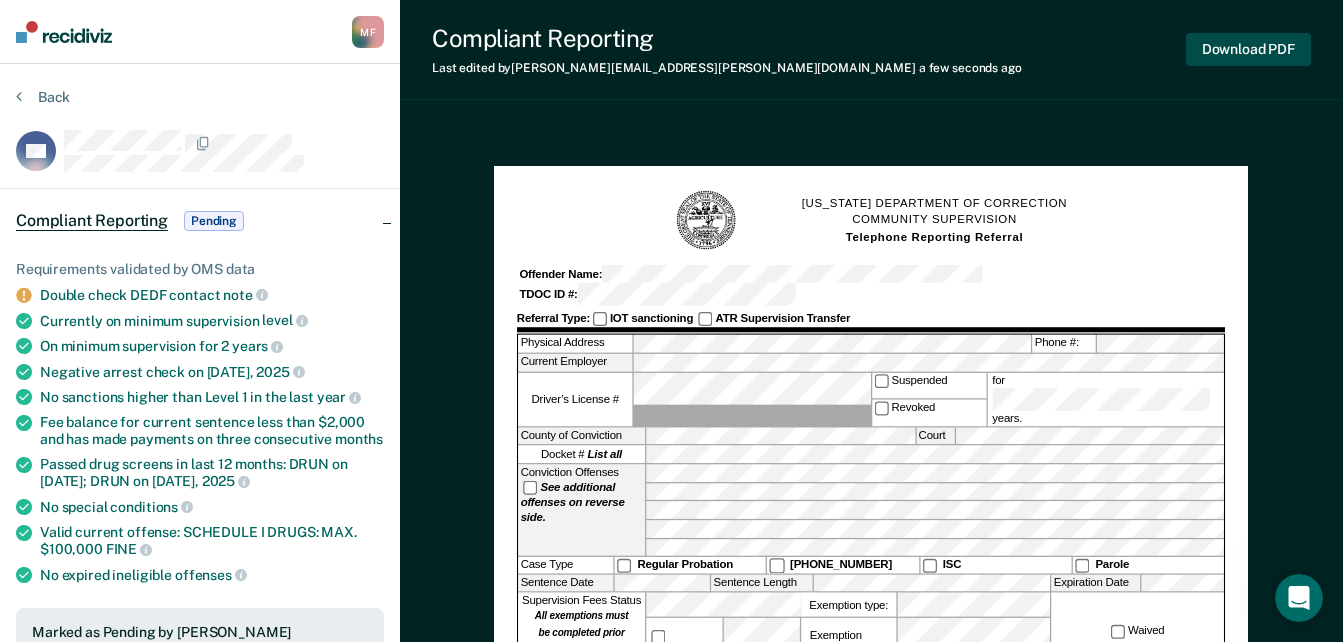 click on "Download PDF" at bounding box center (1248, 49) 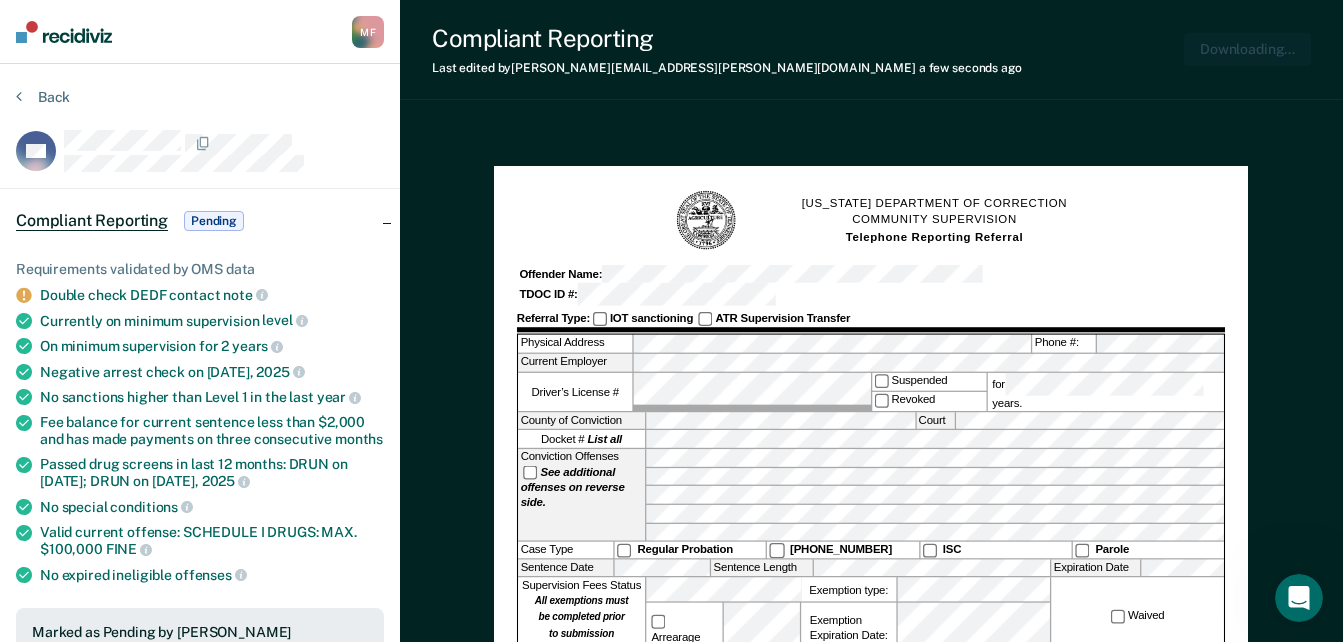 scroll, scrollTop: 0, scrollLeft: 0, axis: both 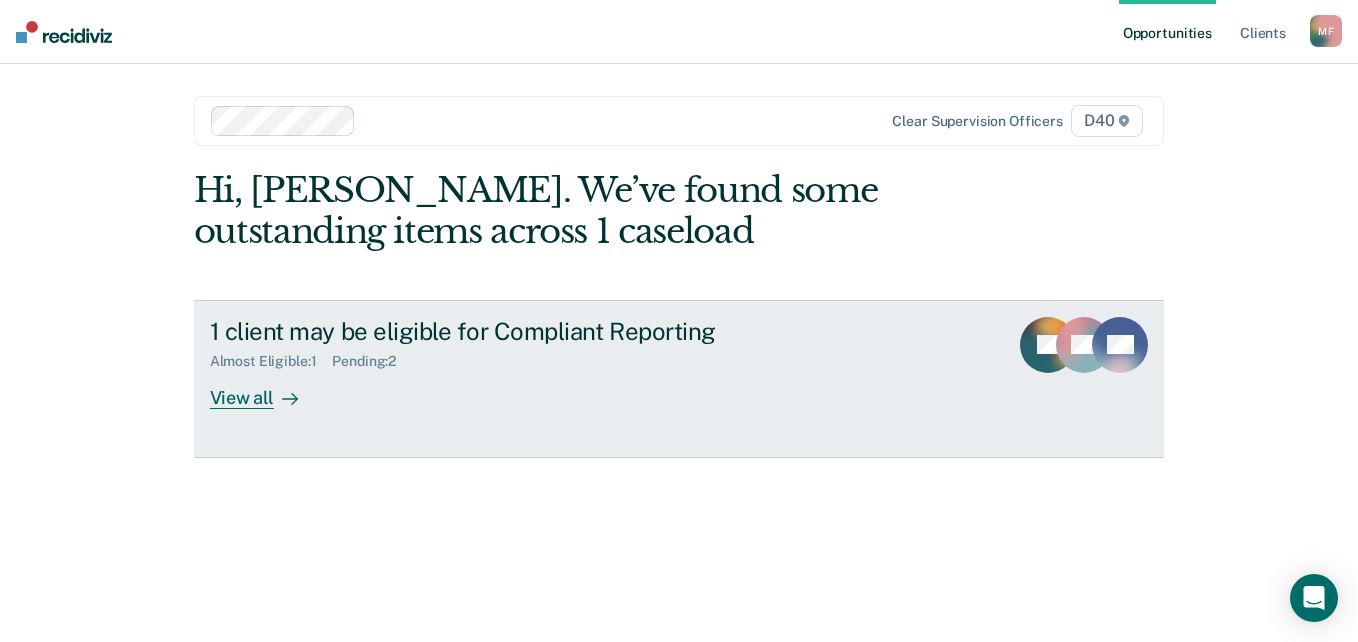 click on "1 client may be eligible for Compliant Reporting" at bounding box center [561, 331] 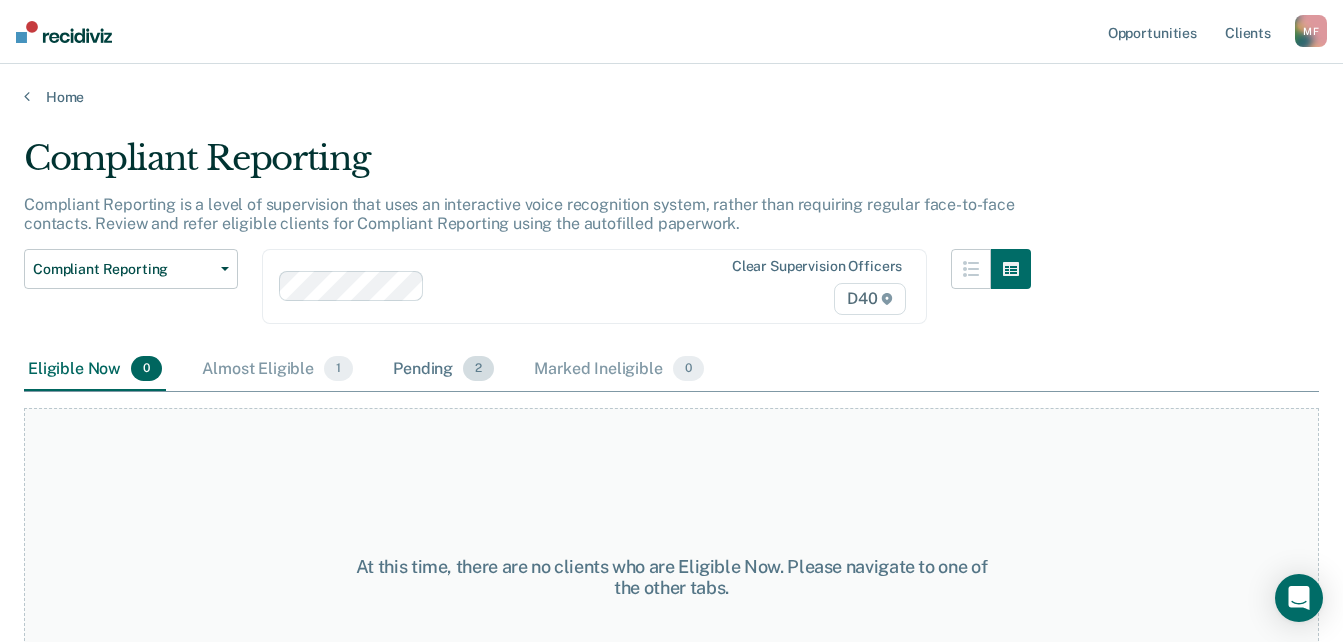 click on "2" at bounding box center [478, 369] 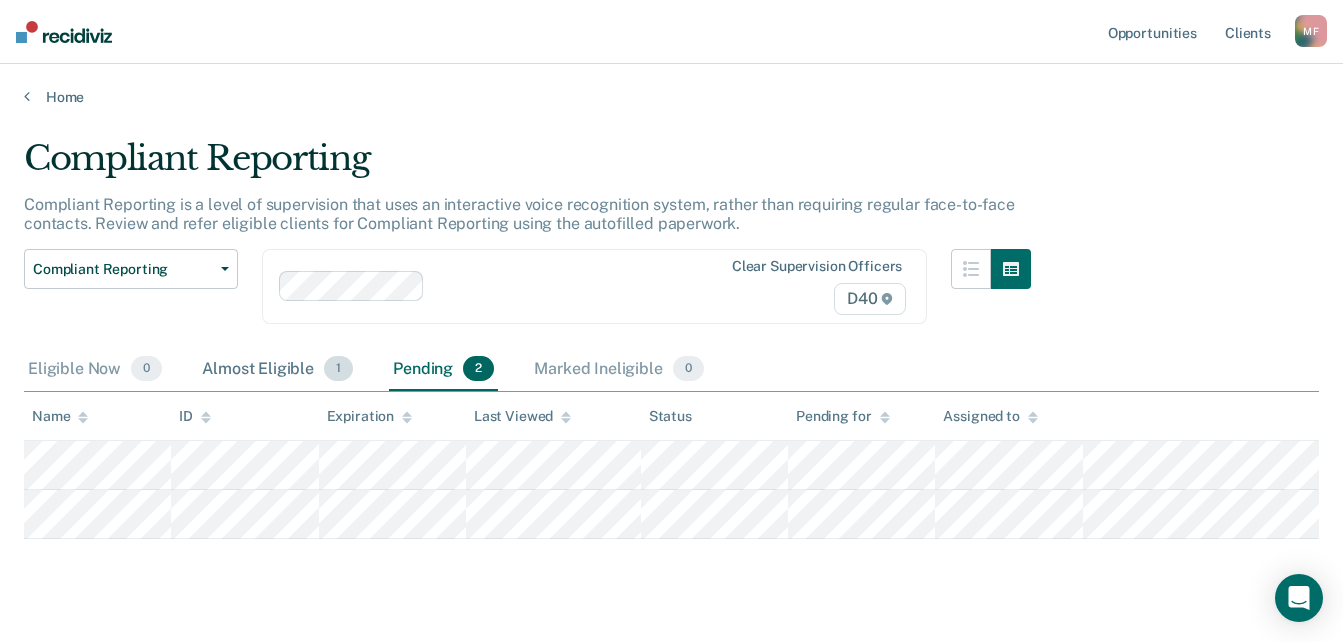 click on "Almost Eligible 1" at bounding box center (277, 370) 